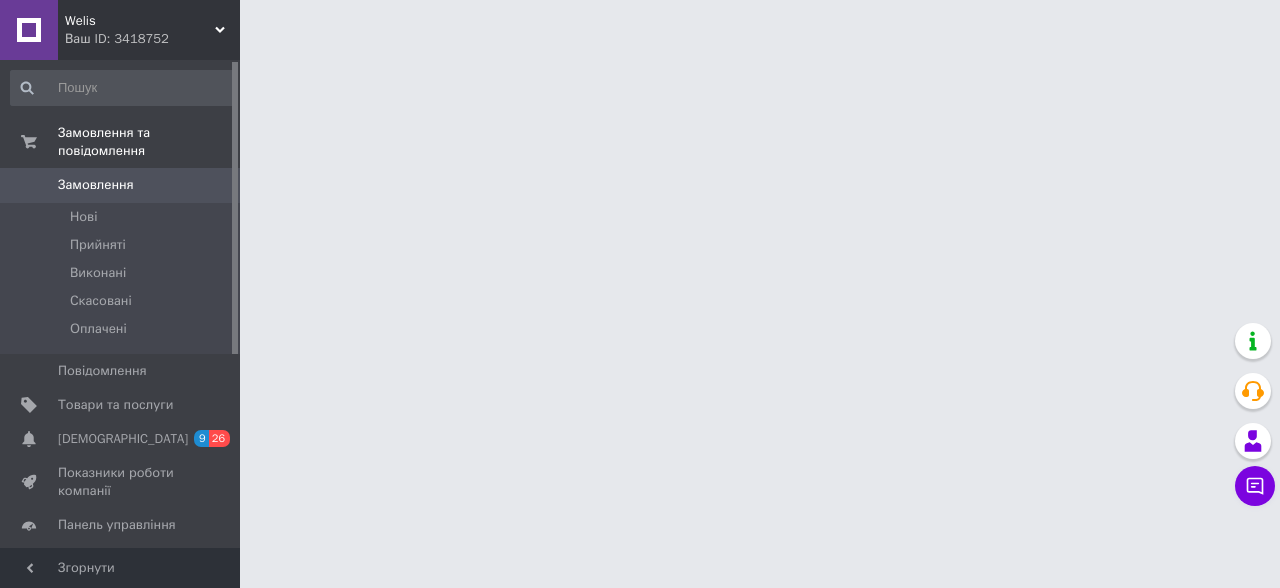 scroll, scrollTop: 0, scrollLeft: 0, axis: both 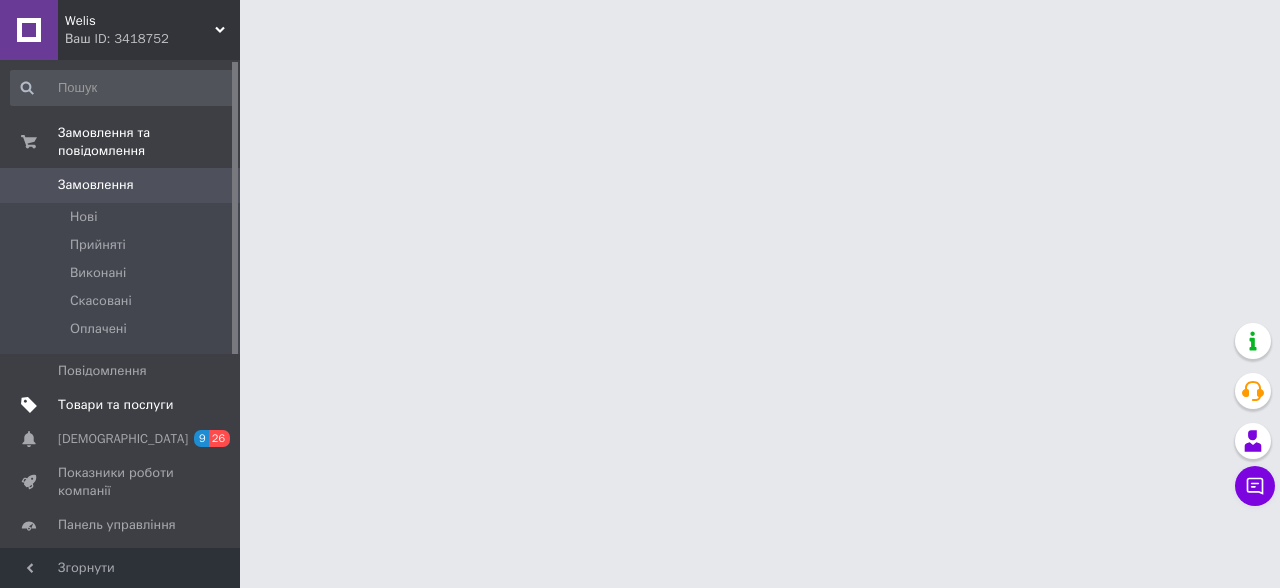 click on "Товари та послуги" at bounding box center [115, 405] 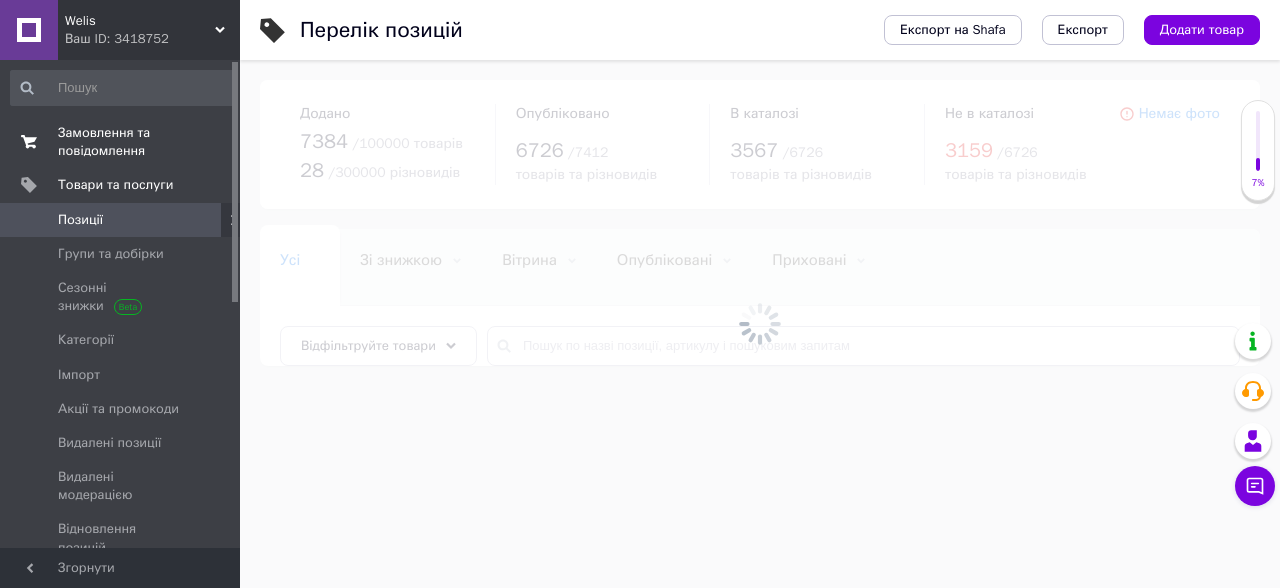 click on "Замовлення та повідомлення" at bounding box center (121, 142) 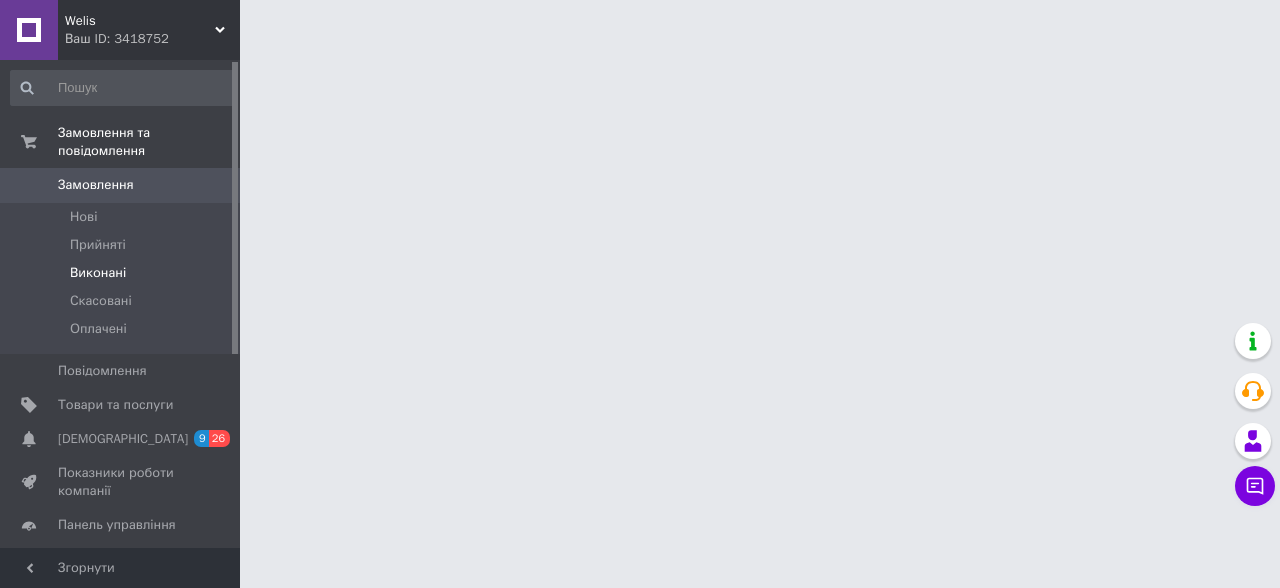click on "Виконані" at bounding box center (98, 273) 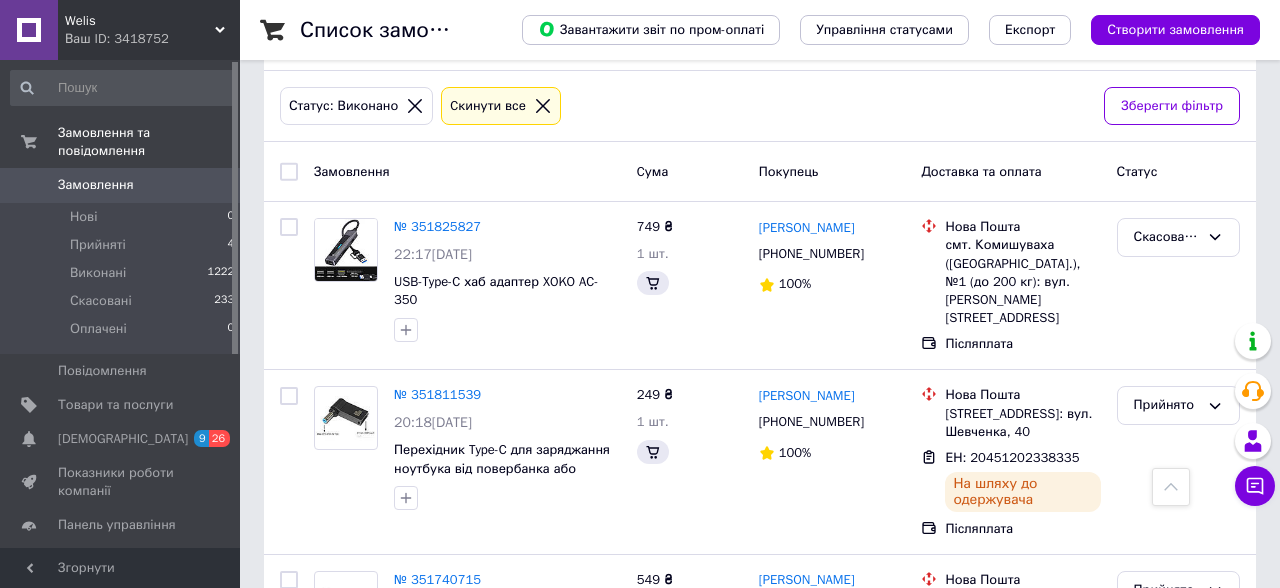 scroll, scrollTop: 0, scrollLeft: 0, axis: both 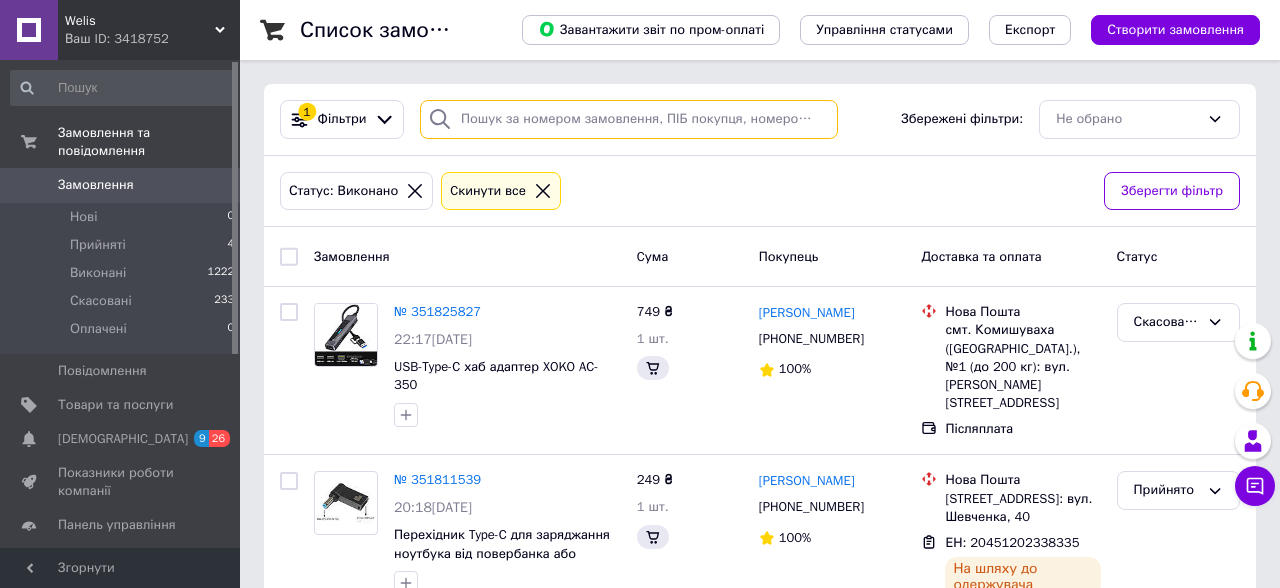 click at bounding box center (629, 119) 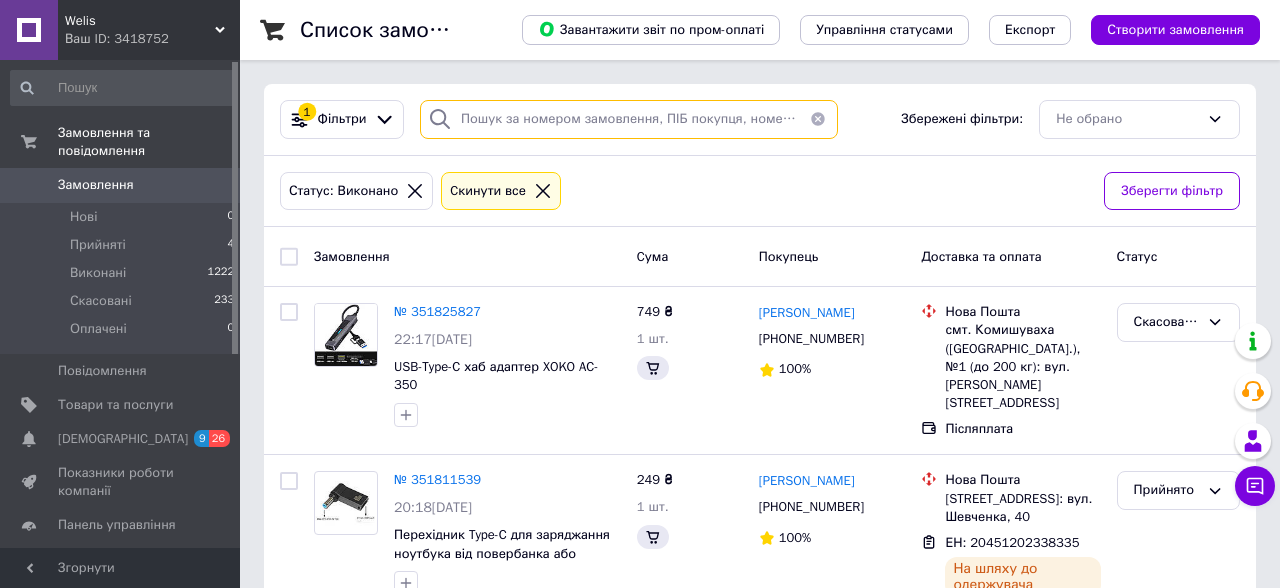 type 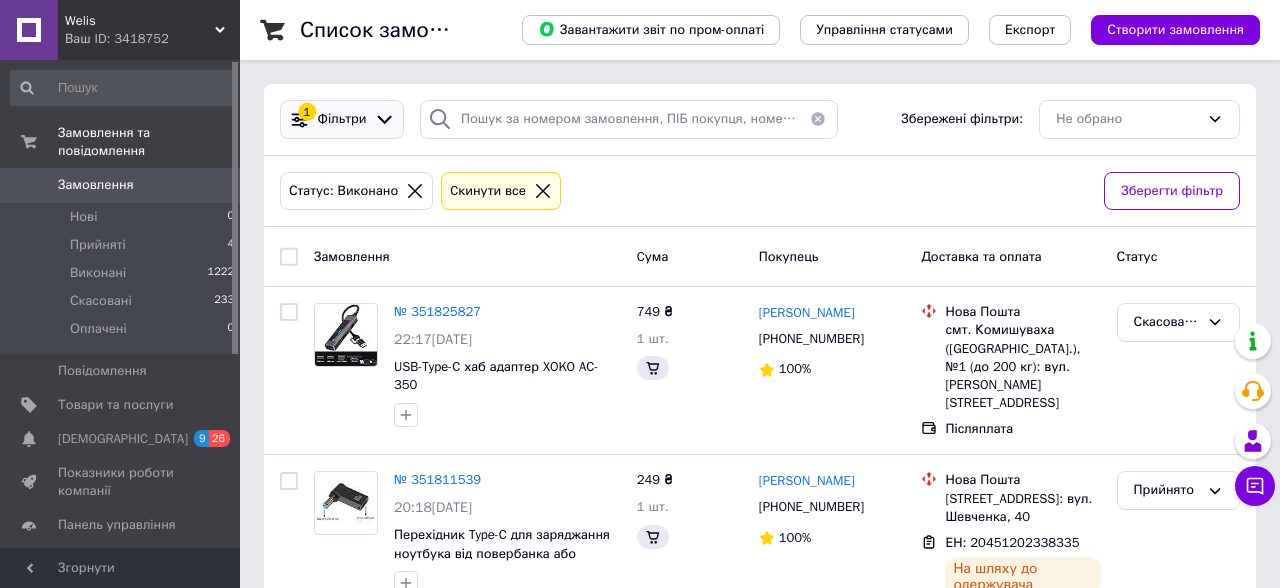 click 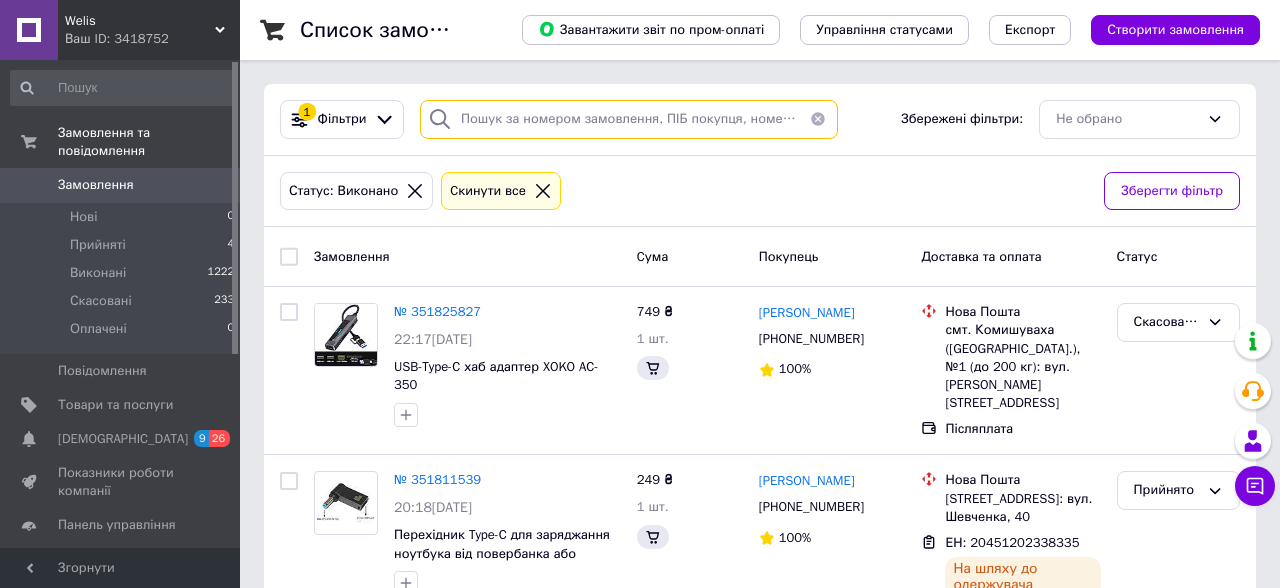 click at bounding box center (629, 119) 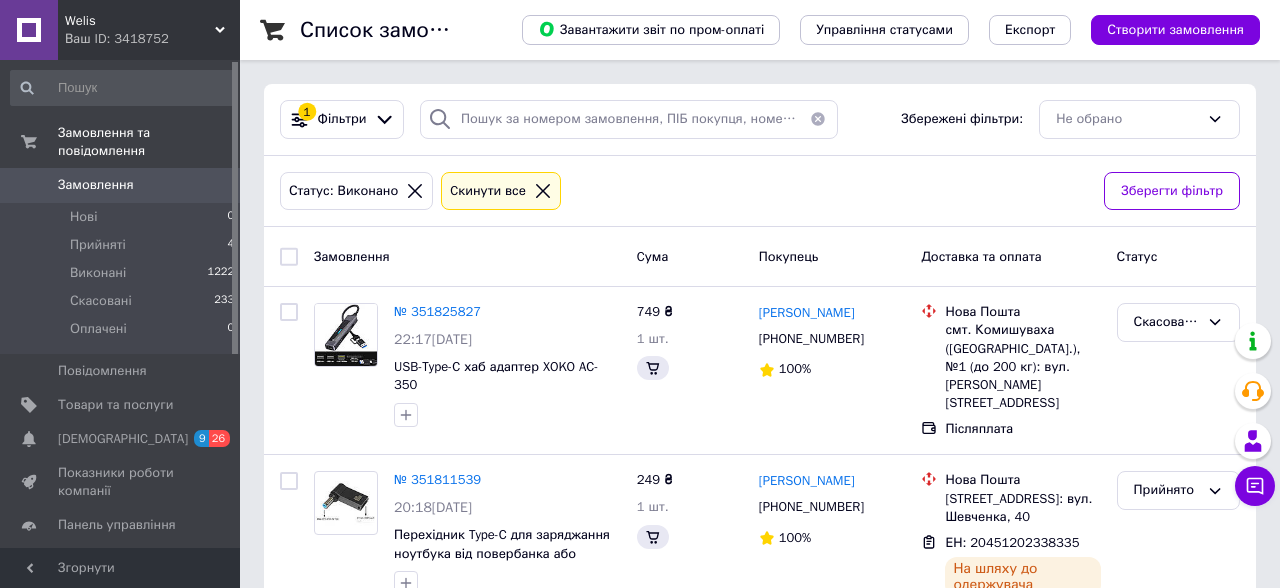 click on "Не обрано" at bounding box center [1139, 119] 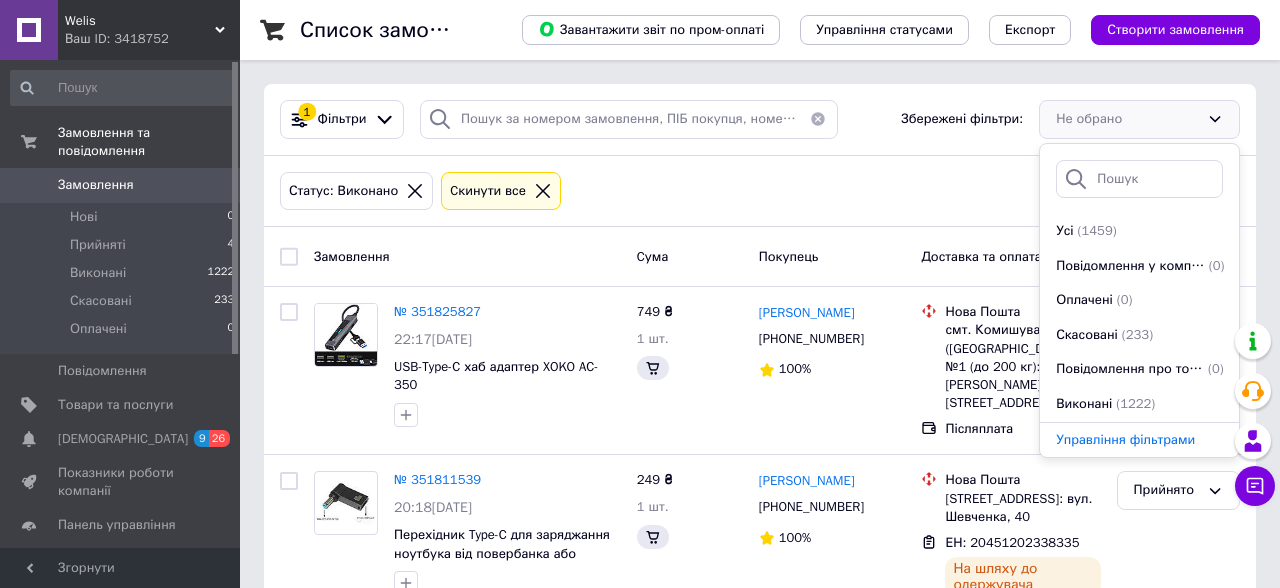 click on "Не обрано" at bounding box center [1139, 119] 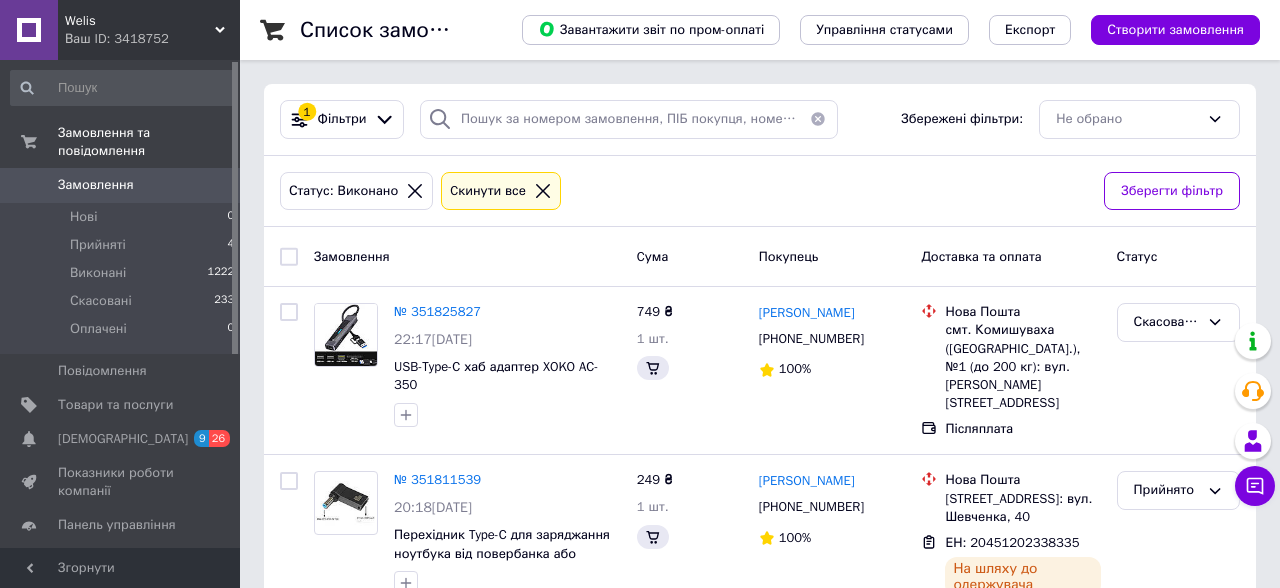click on "Статус: Виконано Cкинути все" at bounding box center [684, 191] 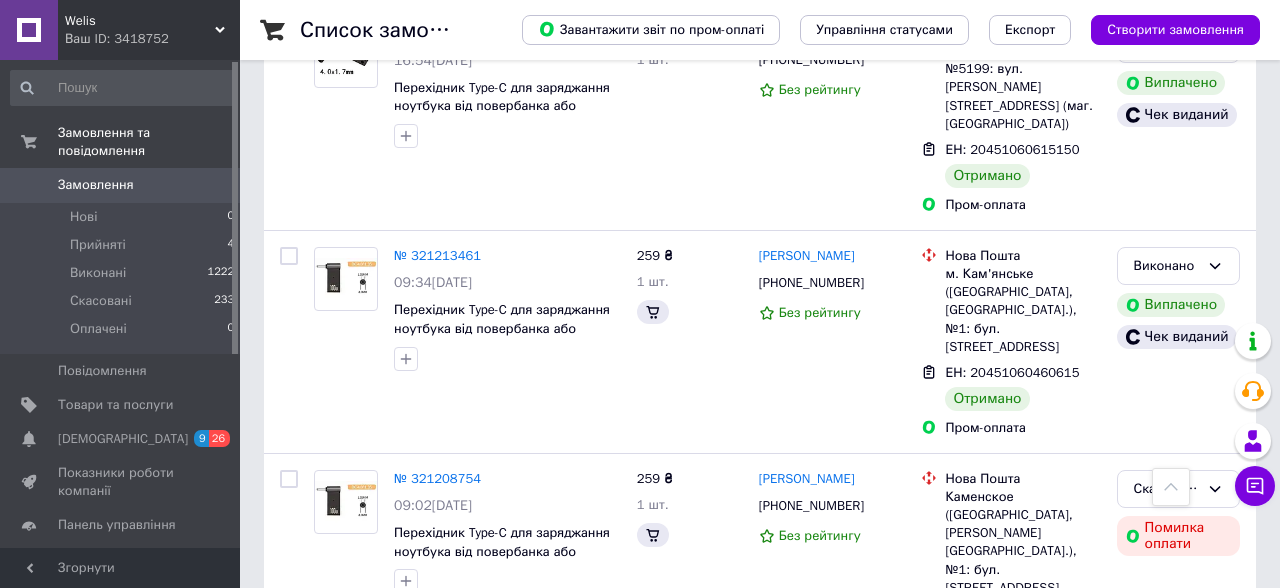 scroll, scrollTop: 19667, scrollLeft: 0, axis: vertical 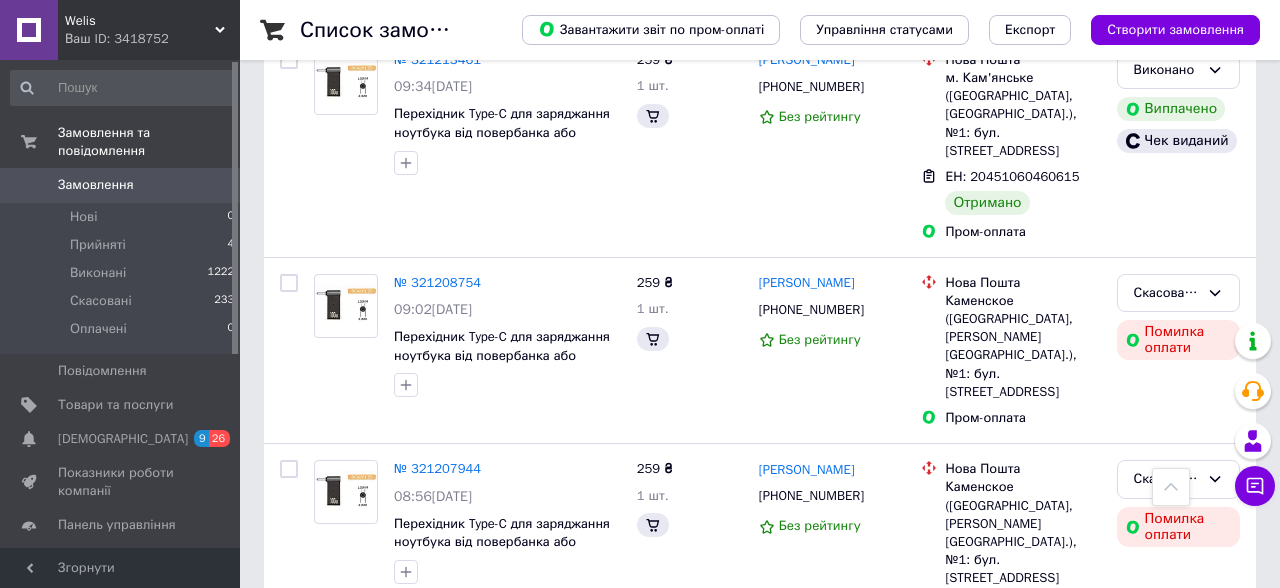 click on "2" at bounding box center [327, 1156] 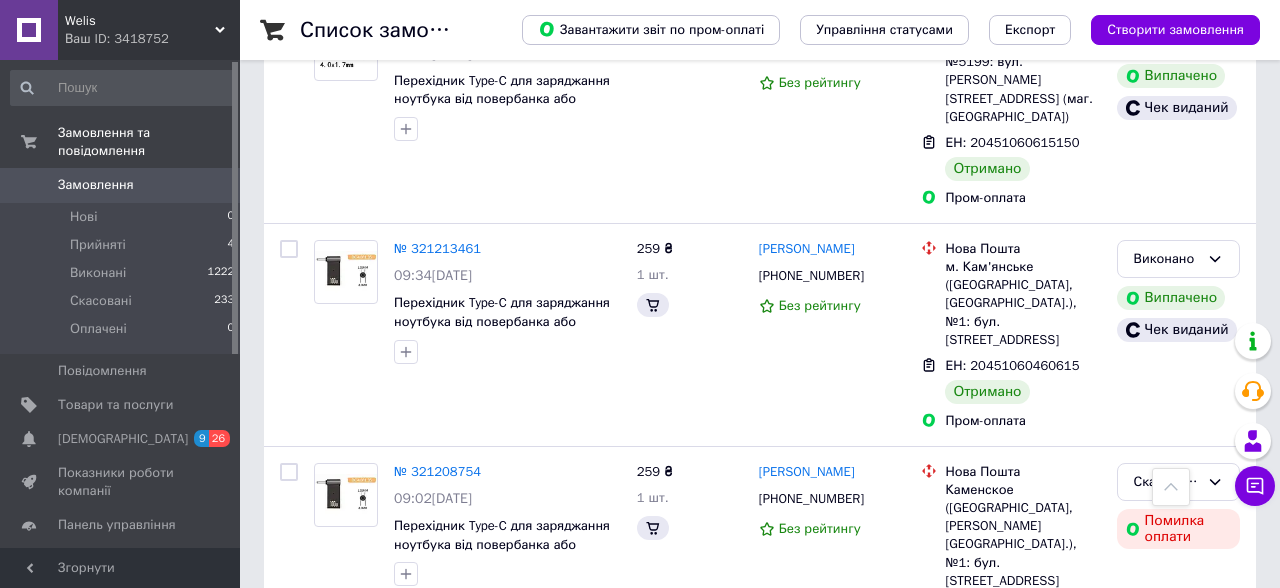scroll, scrollTop: 19667, scrollLeft: 0, axis: vertical 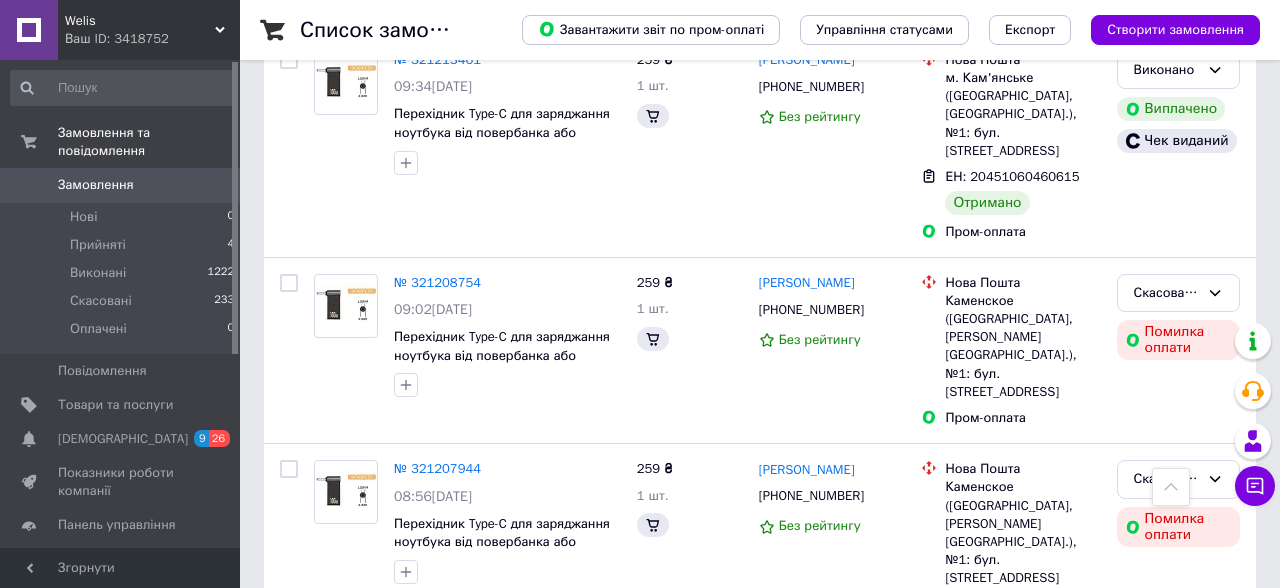 click on "3" at bounding box center [372, 1156] 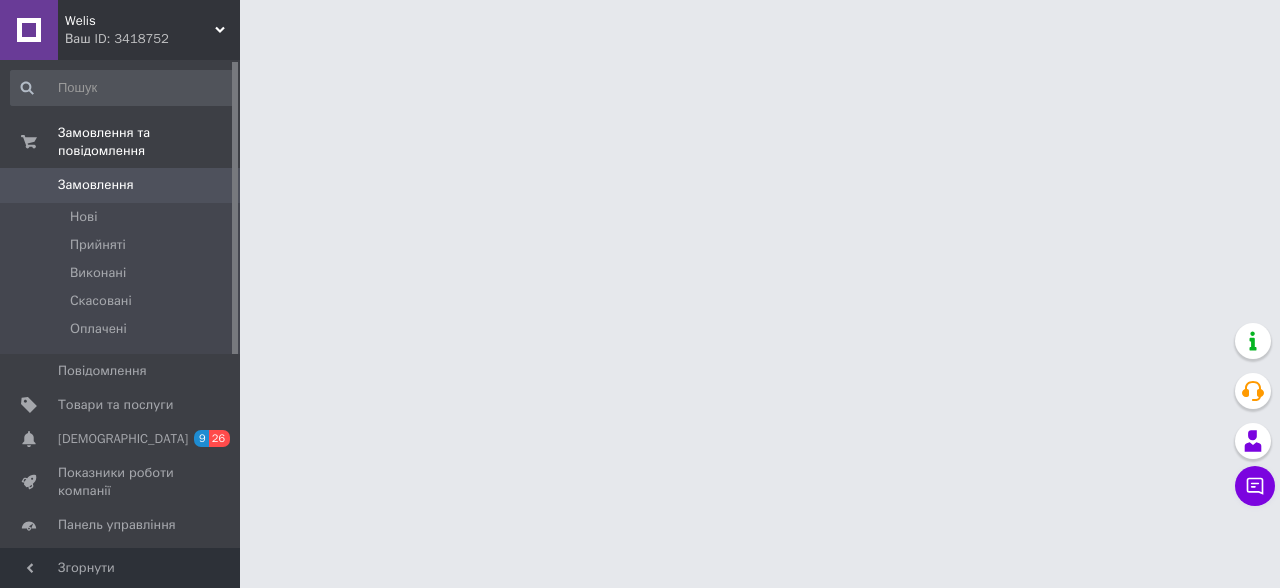 scroll, scrollTop: 0, scrollLeft: 0, axis: both 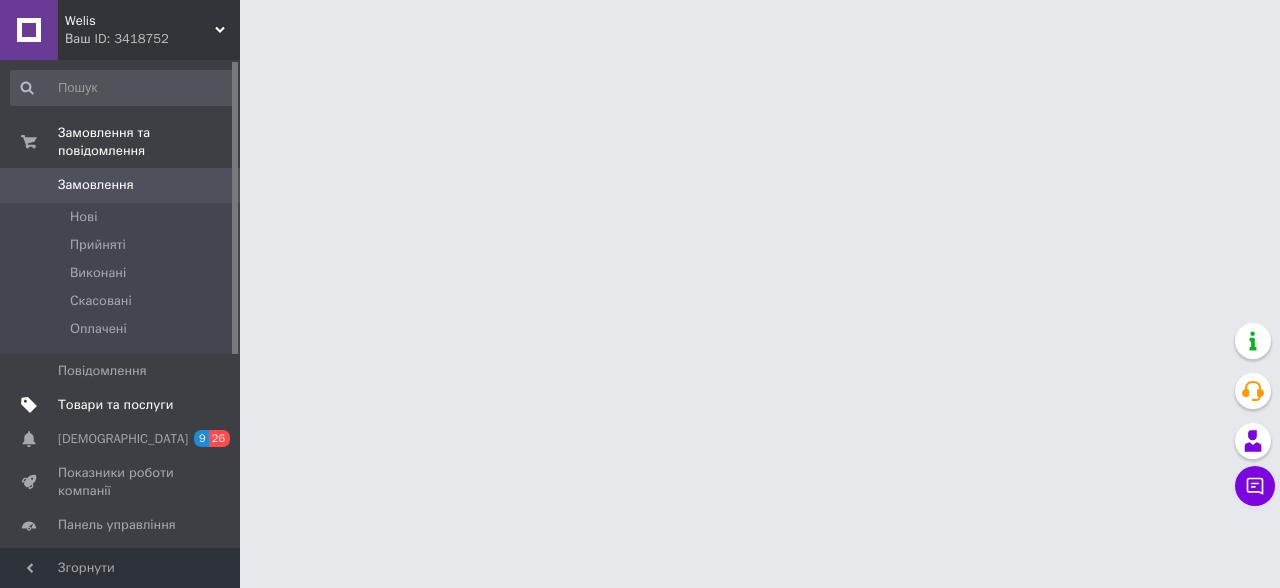 click on "Товари та послуги" at bounding box center (123, 405) 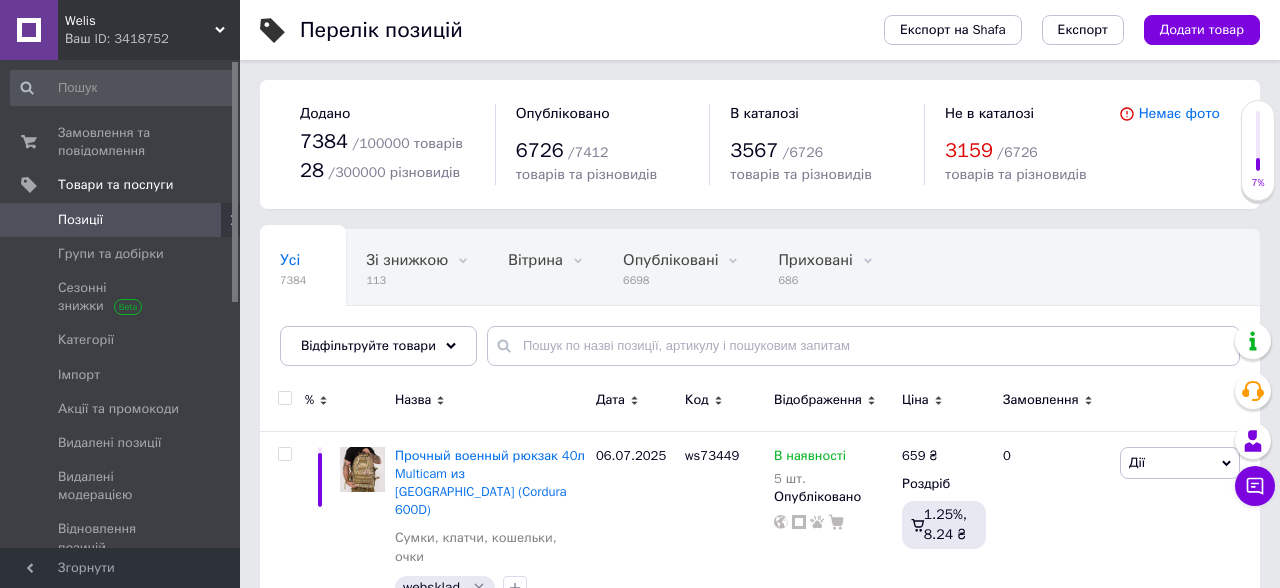 click on "Усі 7384 Зі знижкою 113 Видалити Редагувати Вітрина 0 Видалити Редагувати Опубліковані 6698 Видалити Редагувати Приховані 686 Видалити Редагувати Ok Відфільтровано...  Зберегти" at bounding box center [760, 307] 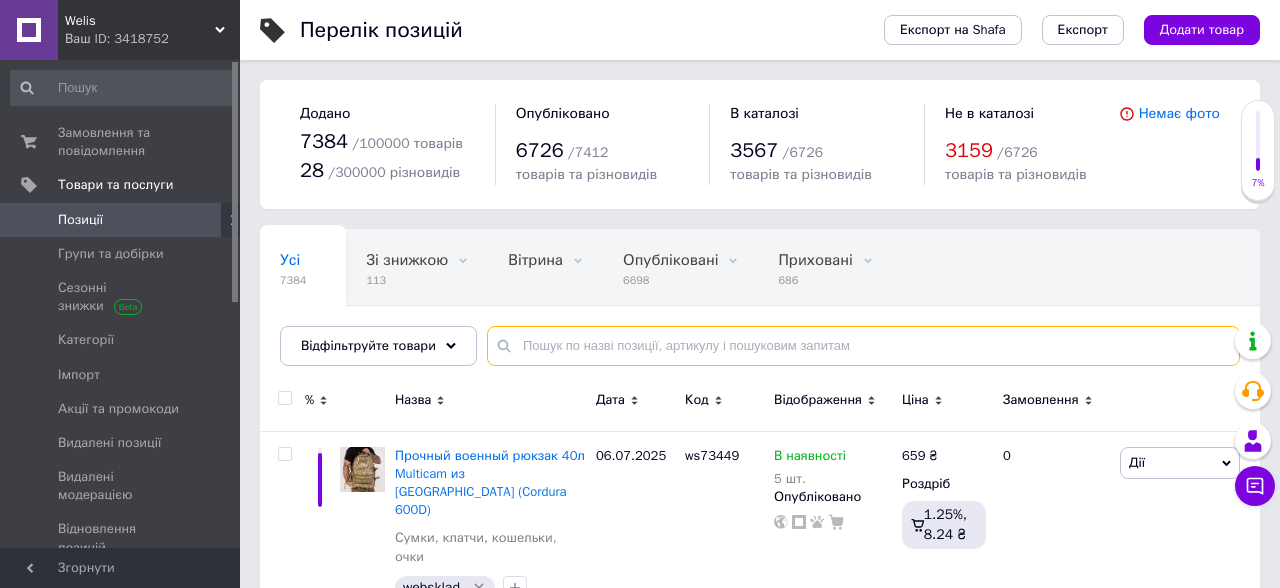 click at bounding box center [863, 346] 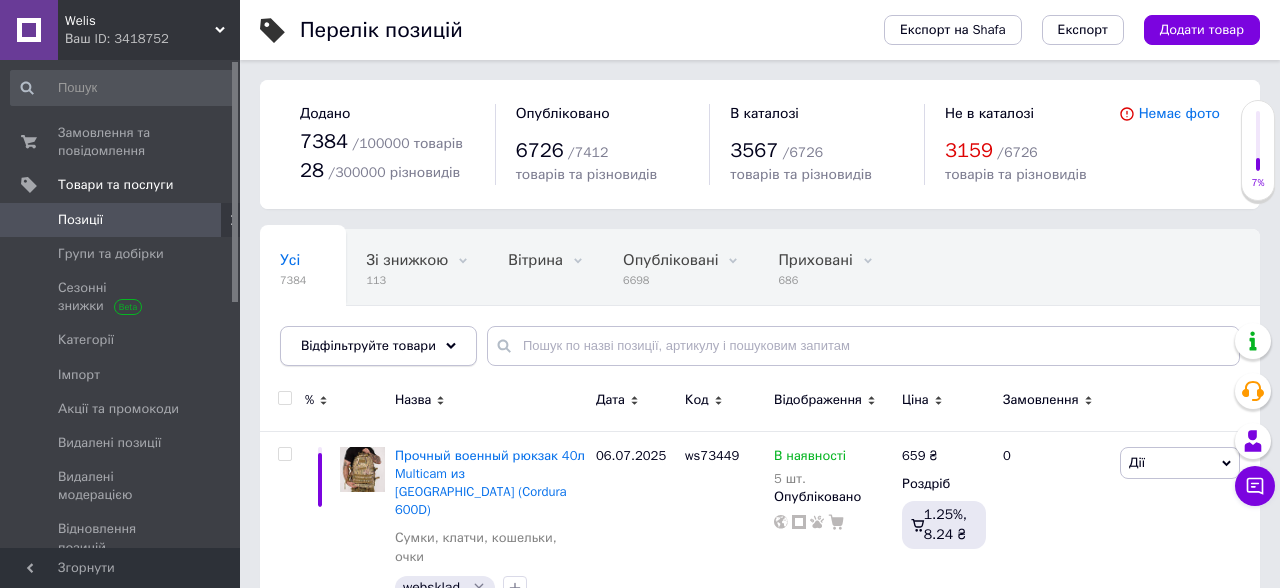 click 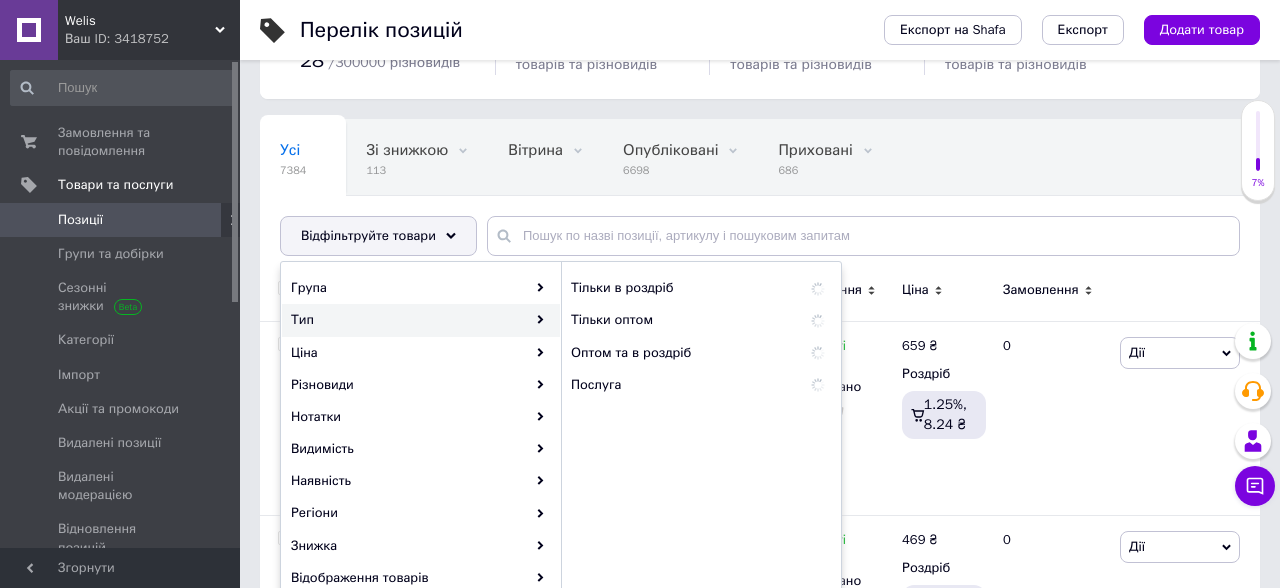 scroll, scrollTop: 114, scrollLeft: 0, axis: vertical 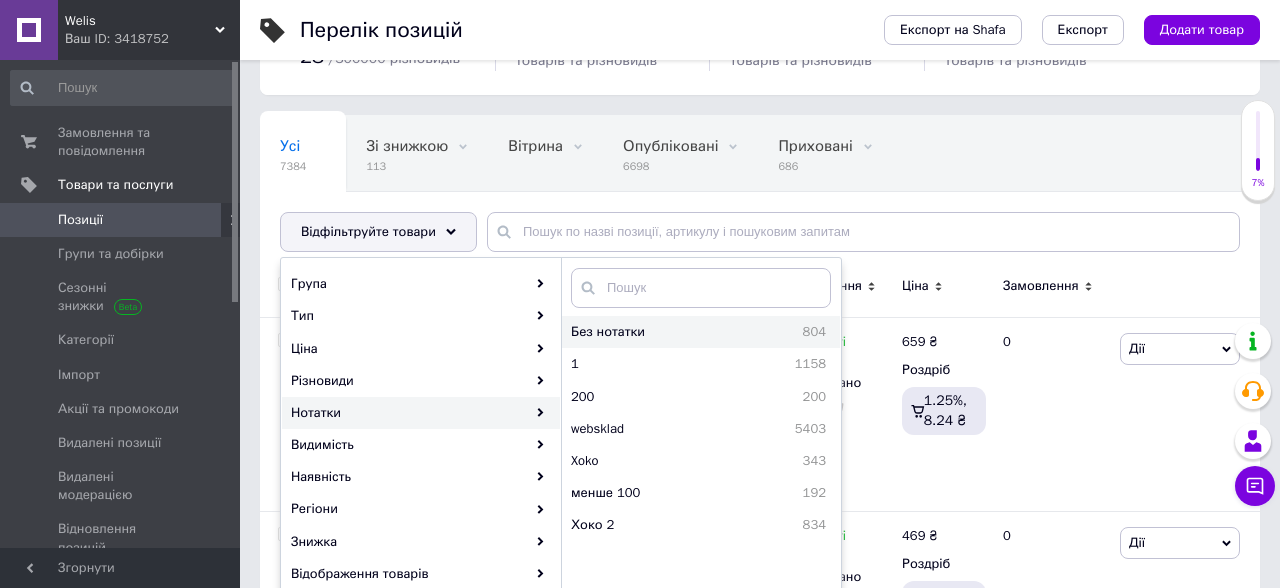click on "Без нотатки" at bounding box center [659, 332] 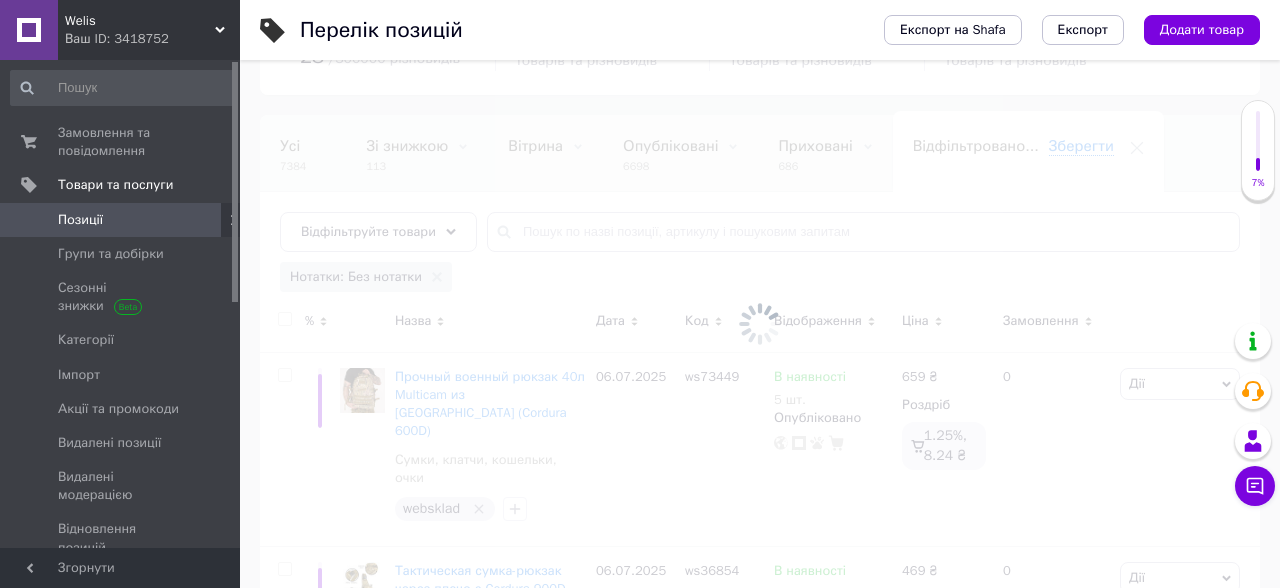 scroll, scrollTop: 0, scrollLeft: 86, axis: horizontal 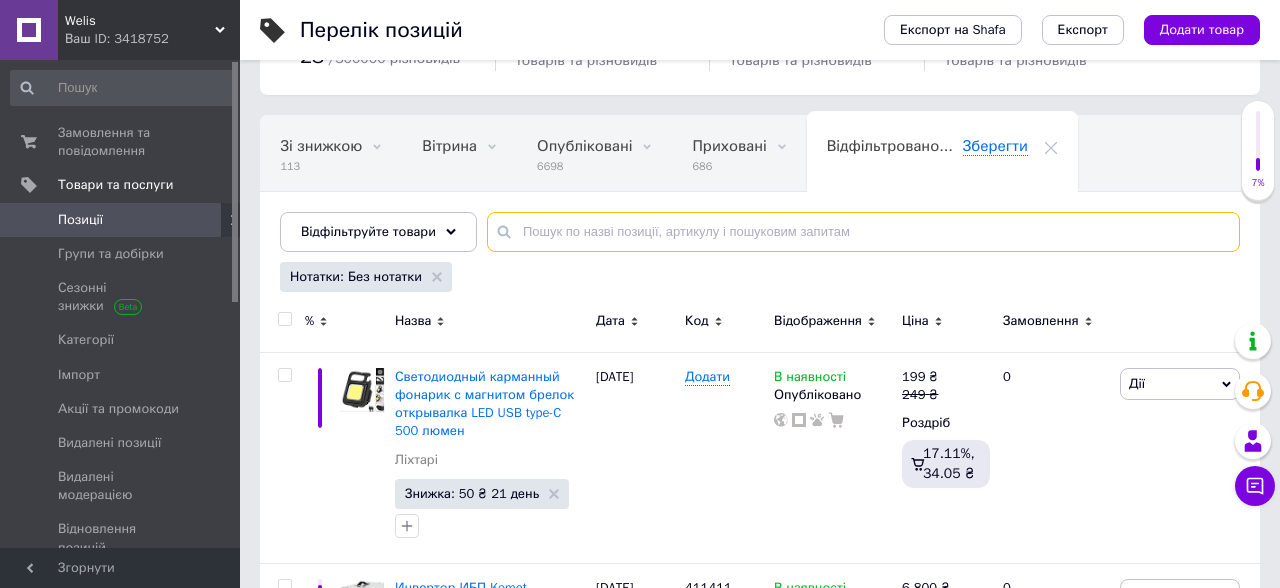 click at bounding box center [863, 232] 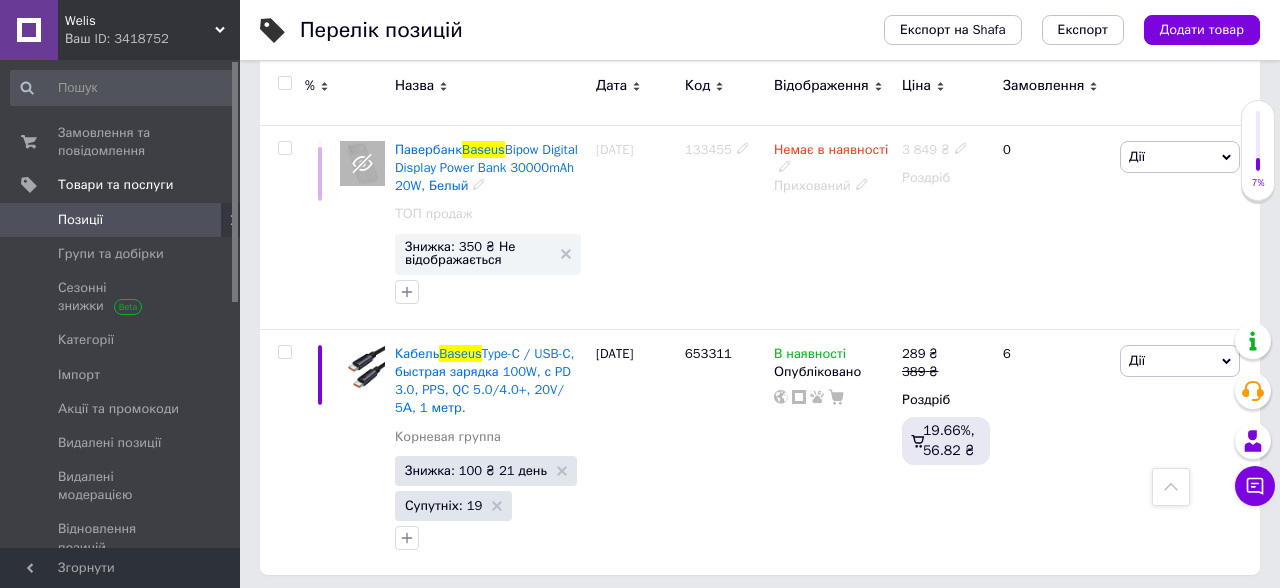 scroll, scrollTop: 773, scrollLeft: 0, axis: vertical 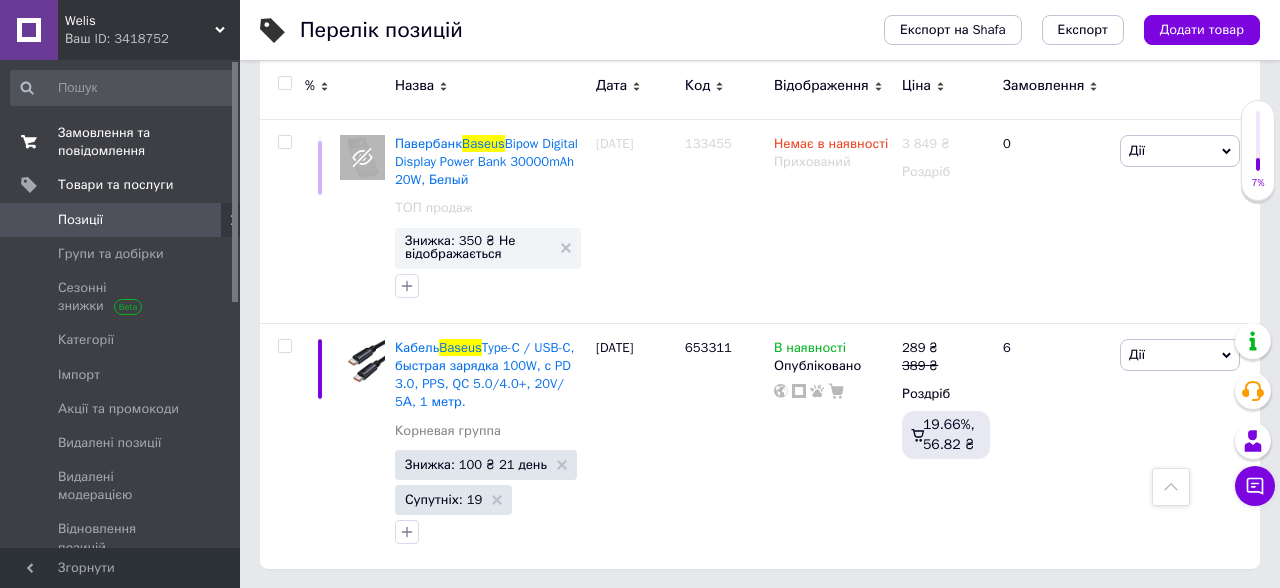 type on "Baseus" 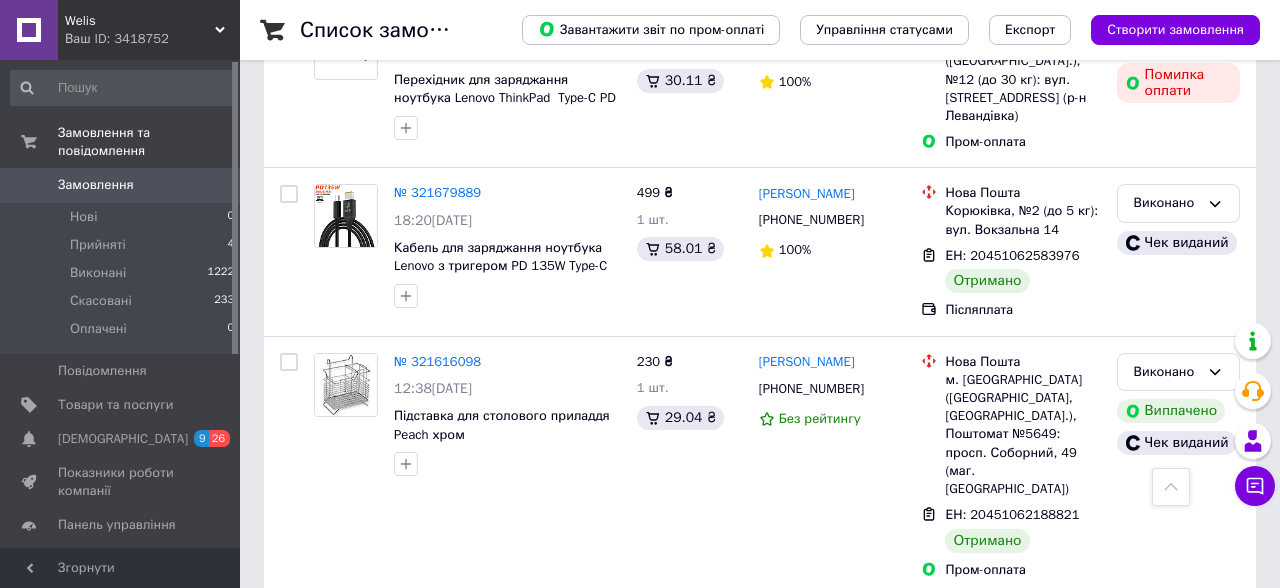scroll, scrollTop: 19595, scrollLeft: 0, axis: vertical 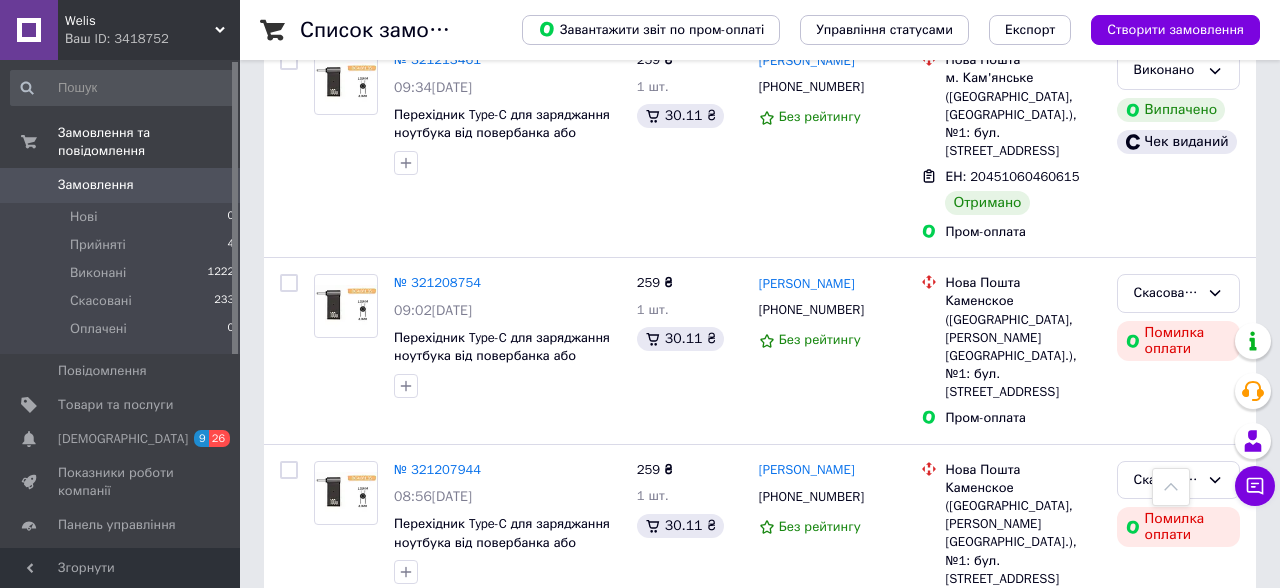 click on "2" at bounding box center (327, 1157) 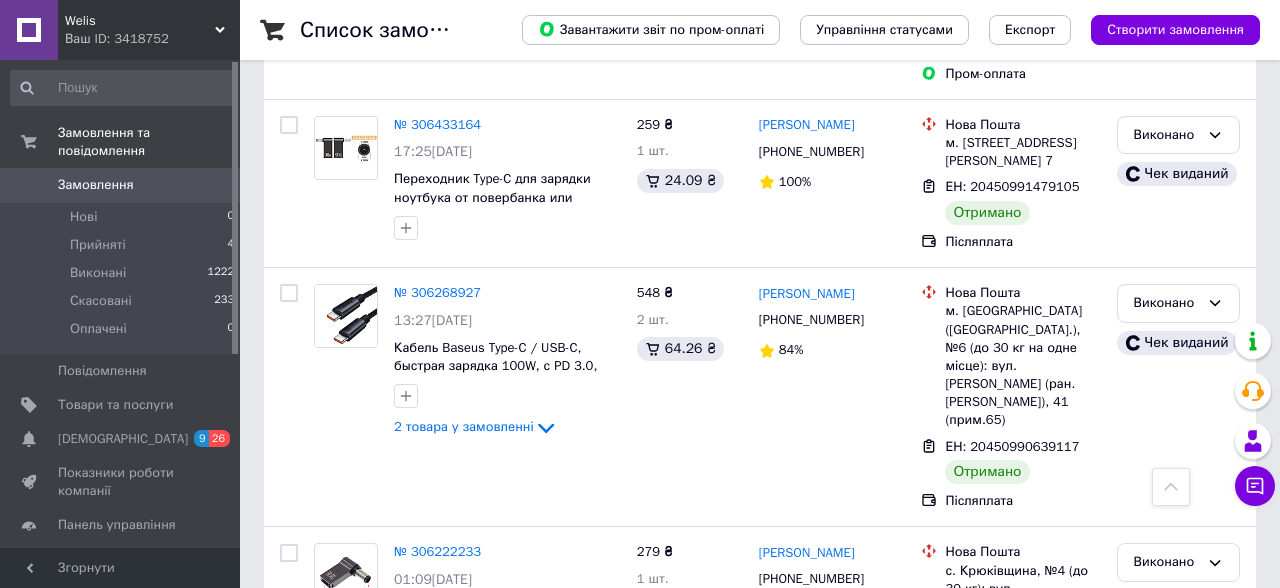 scroll, scrollTop: 19349, scrollLeft: 0, axis: vertical 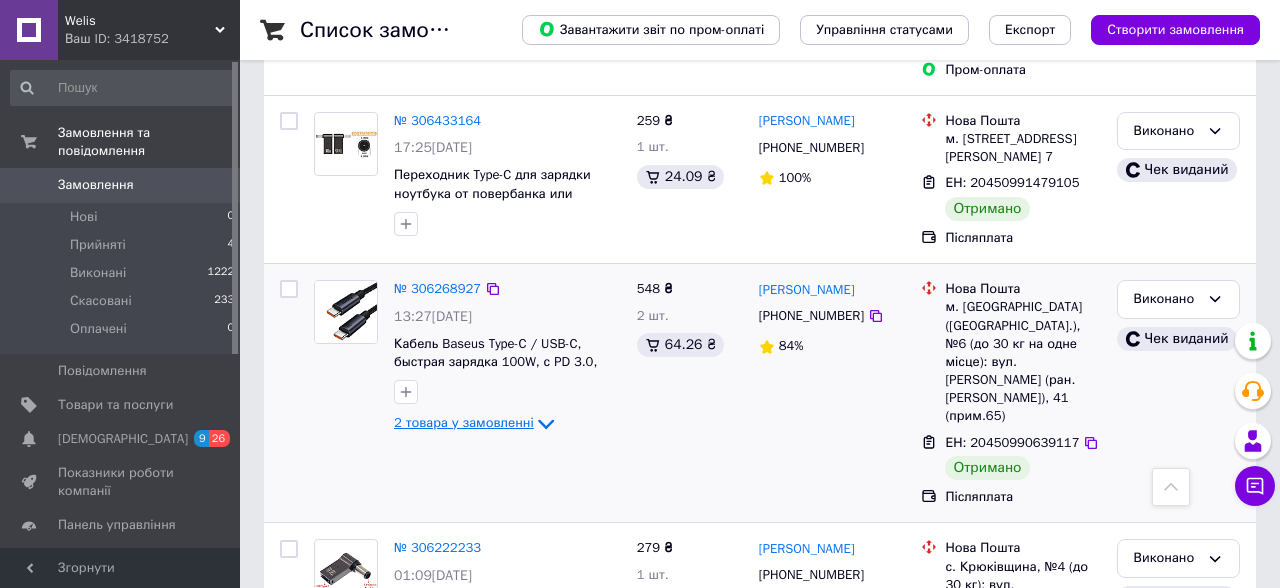 click 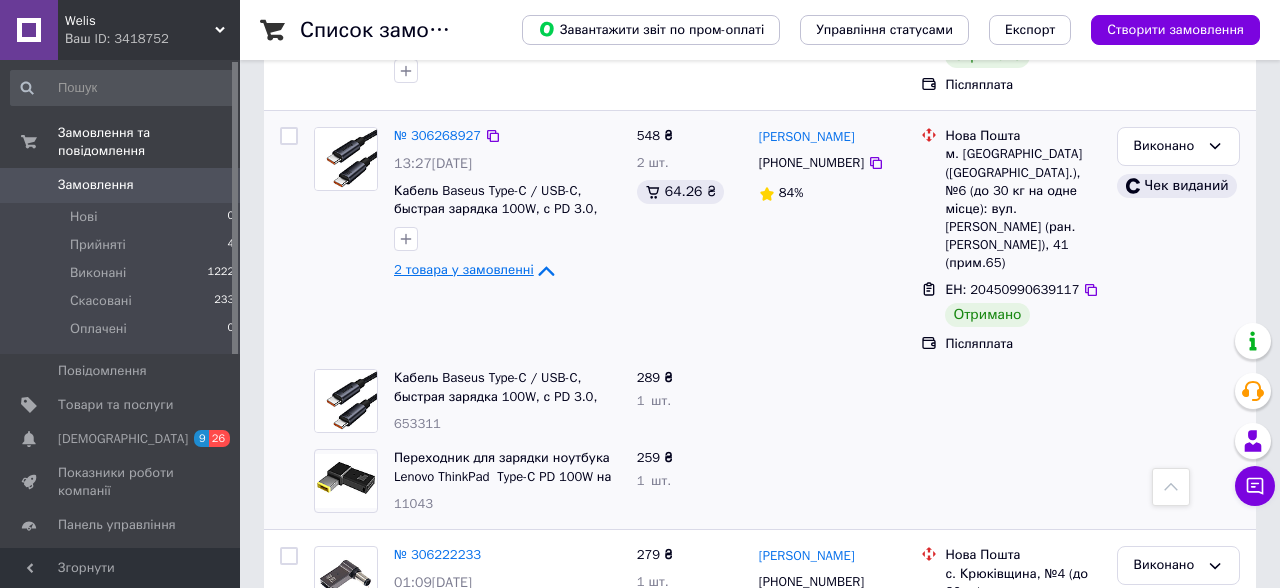 scroll, scrollTop: 19499, scrollLeft: 0, axis: vertical 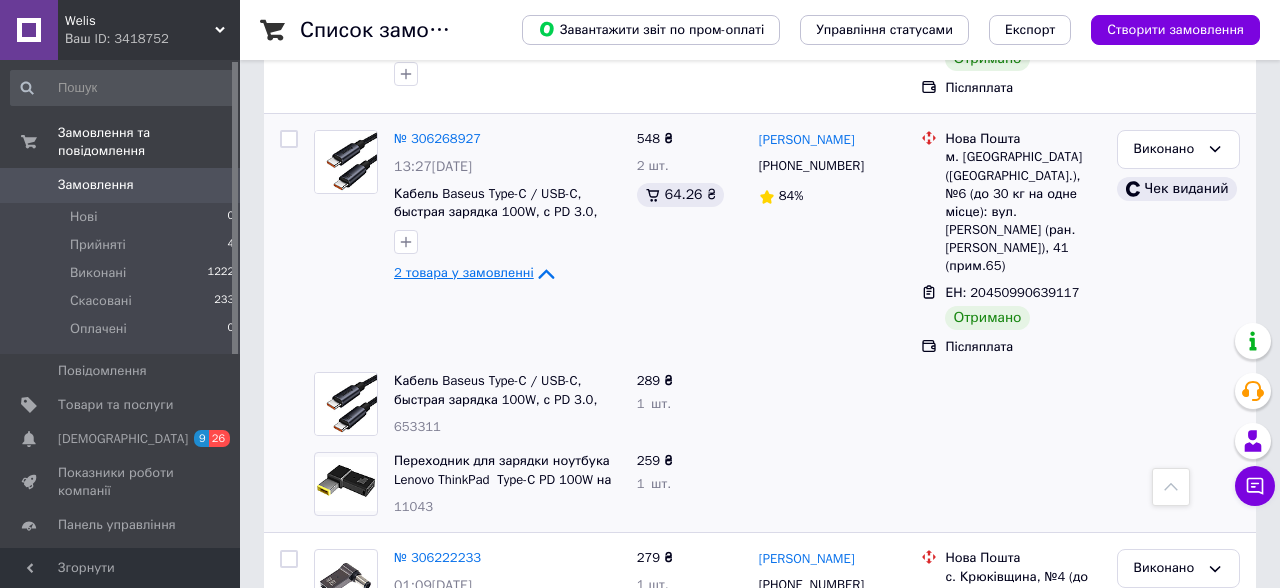 click on "2 товара у замовленні" at bounding box center [464, 273] 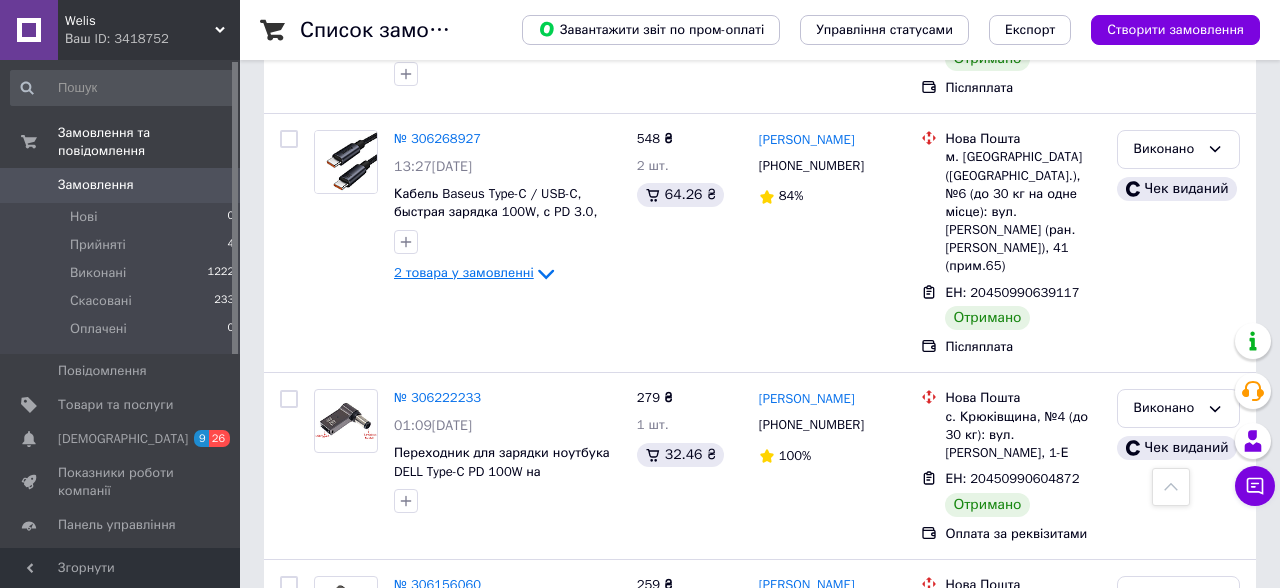 click on "2 товара у замовленні" at bounding box center (464, 273) 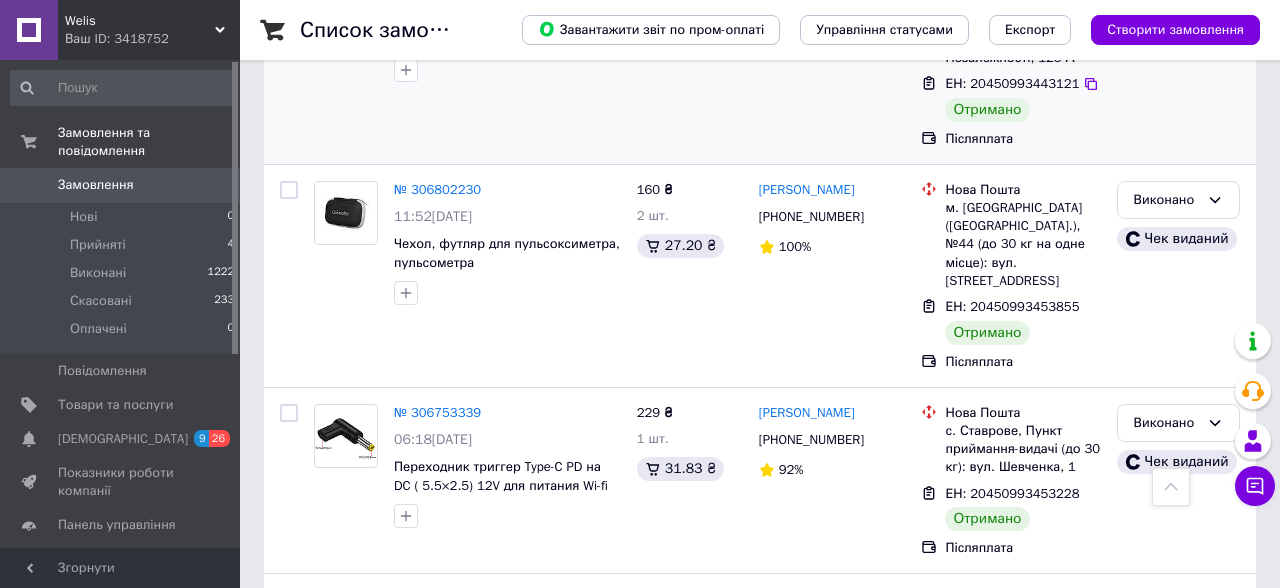 scroll, scrollTop: 17143, scrollLeft: 0, axis: vertical 